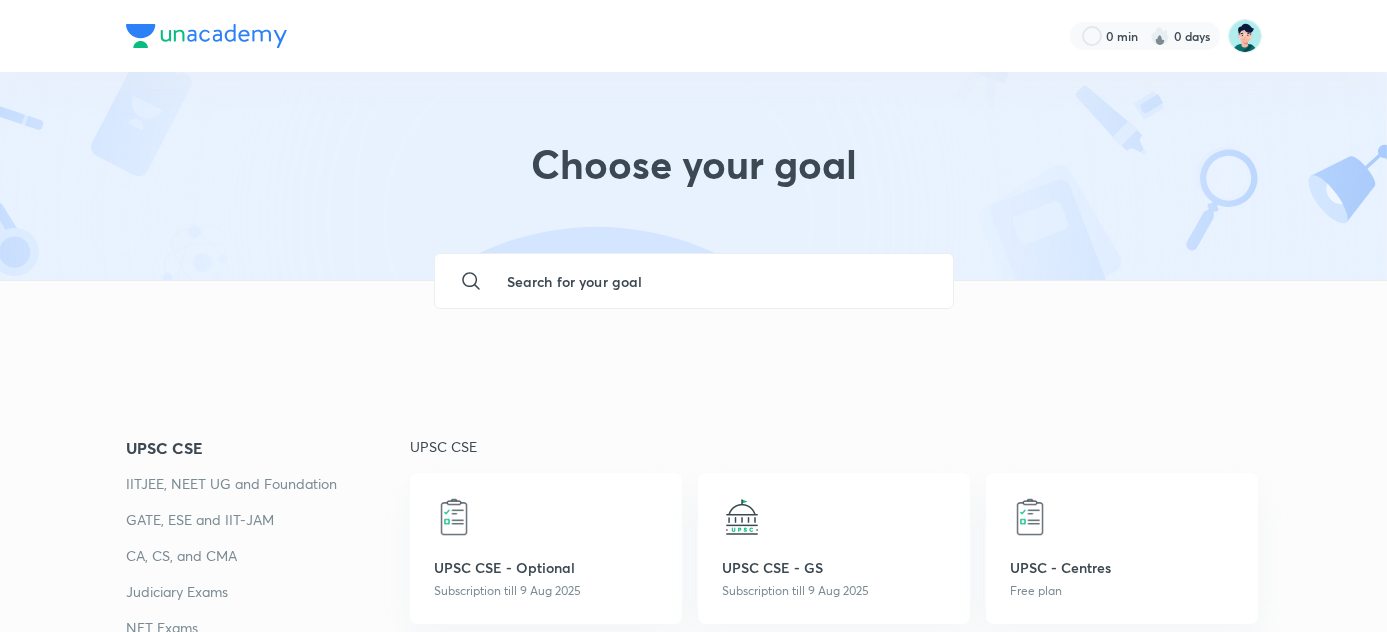scroll, scrollTop: 454, scrollLeft: 0, axis: vertical 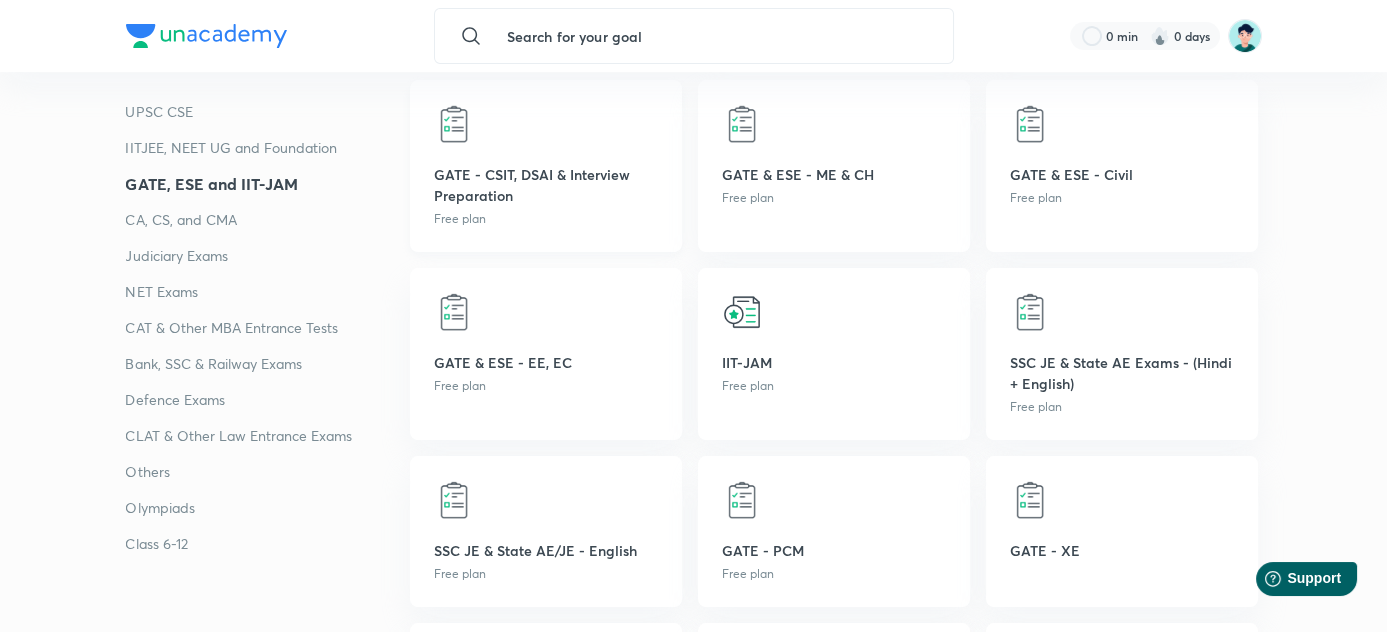 click on "GATE - CSIT, DSAI & Interview Preparation" at bounding box center [546, 185] 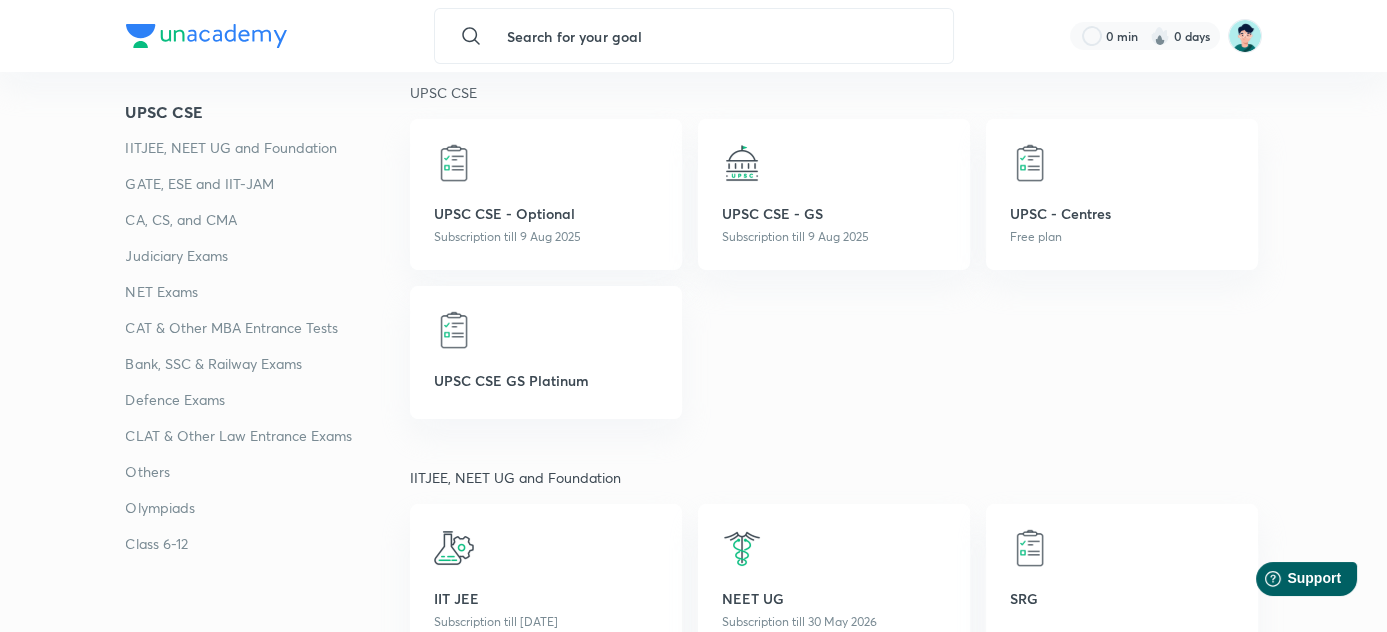 scroll, scrollTop: 160, scrollLeft: 0, axis: vertical 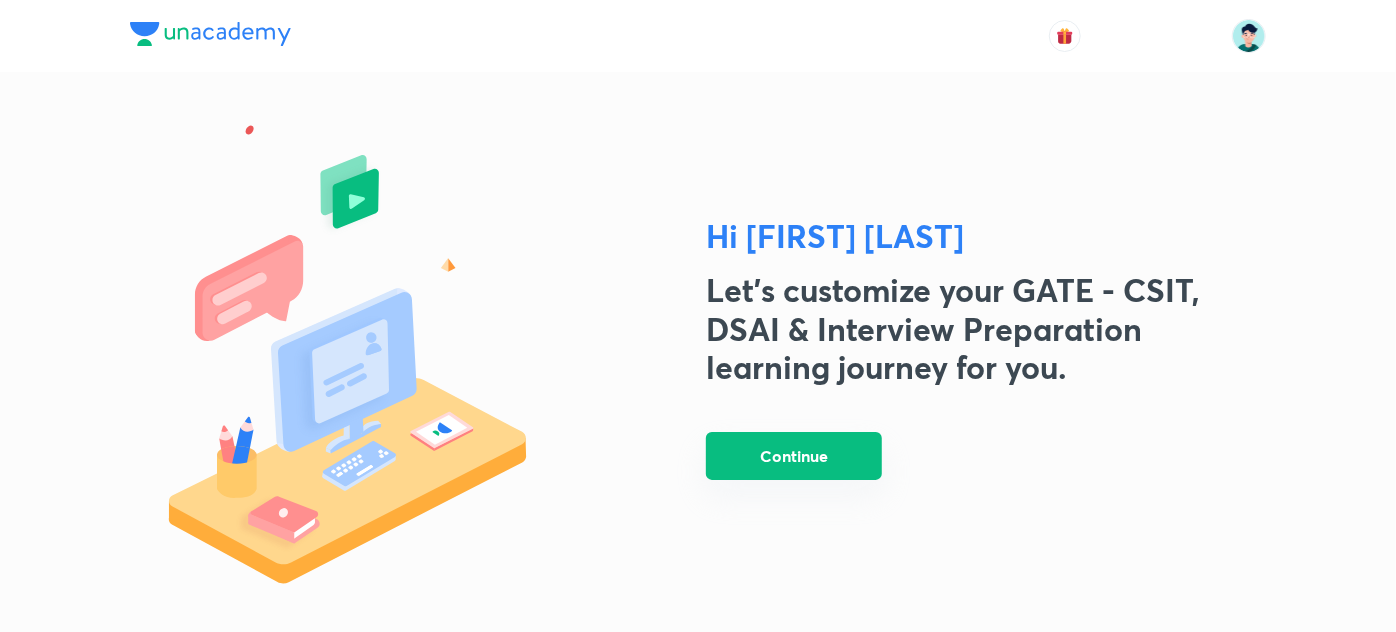 click on "Continue" at bounding box center (794, 456) 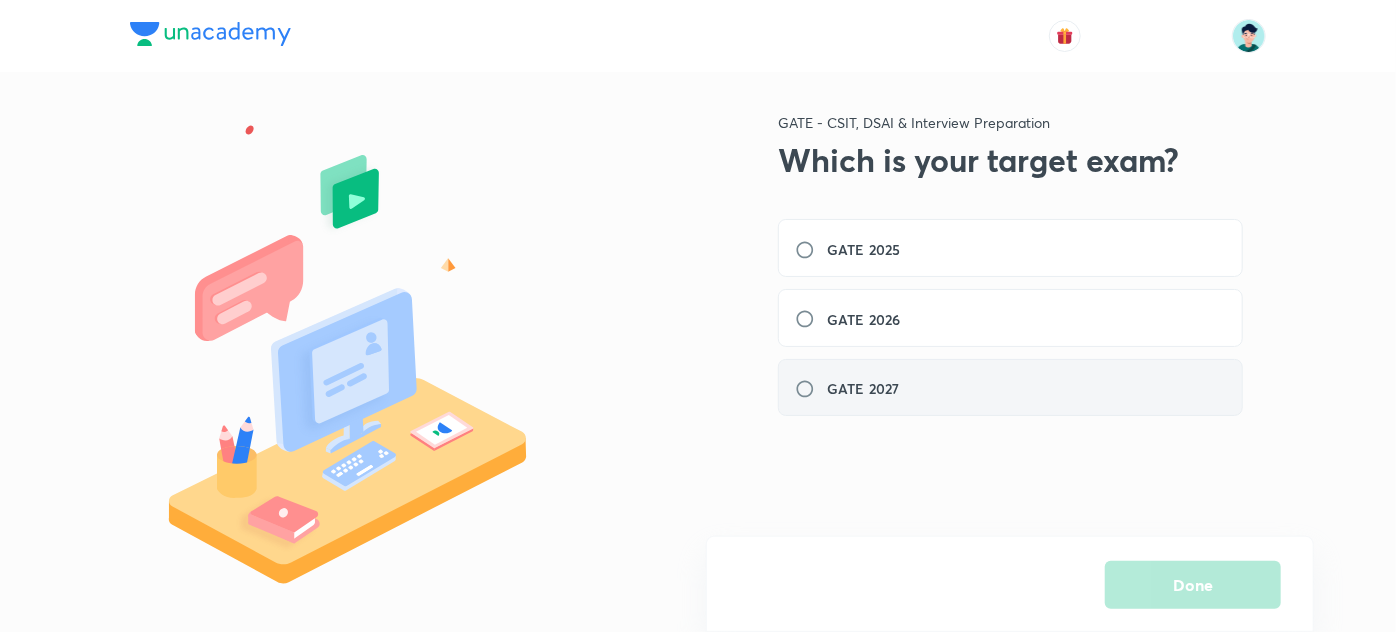 click on "GATE 2027" at bounding box center (863, 388) 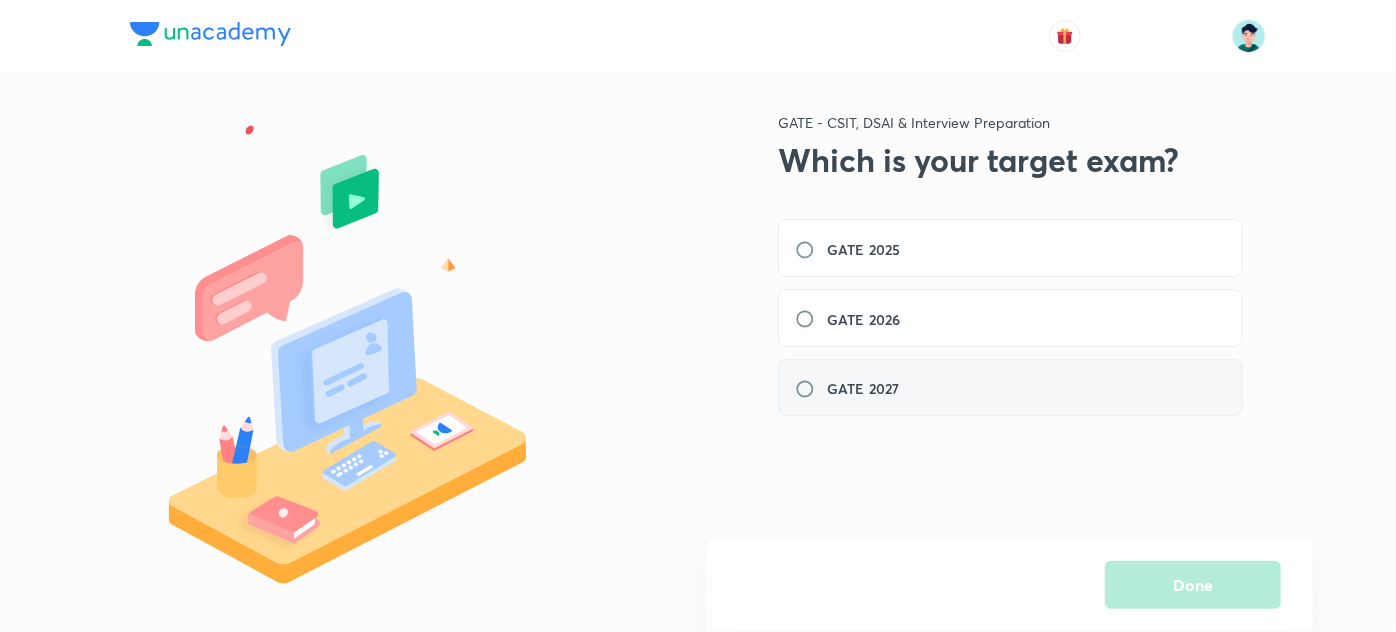 radio on "true" 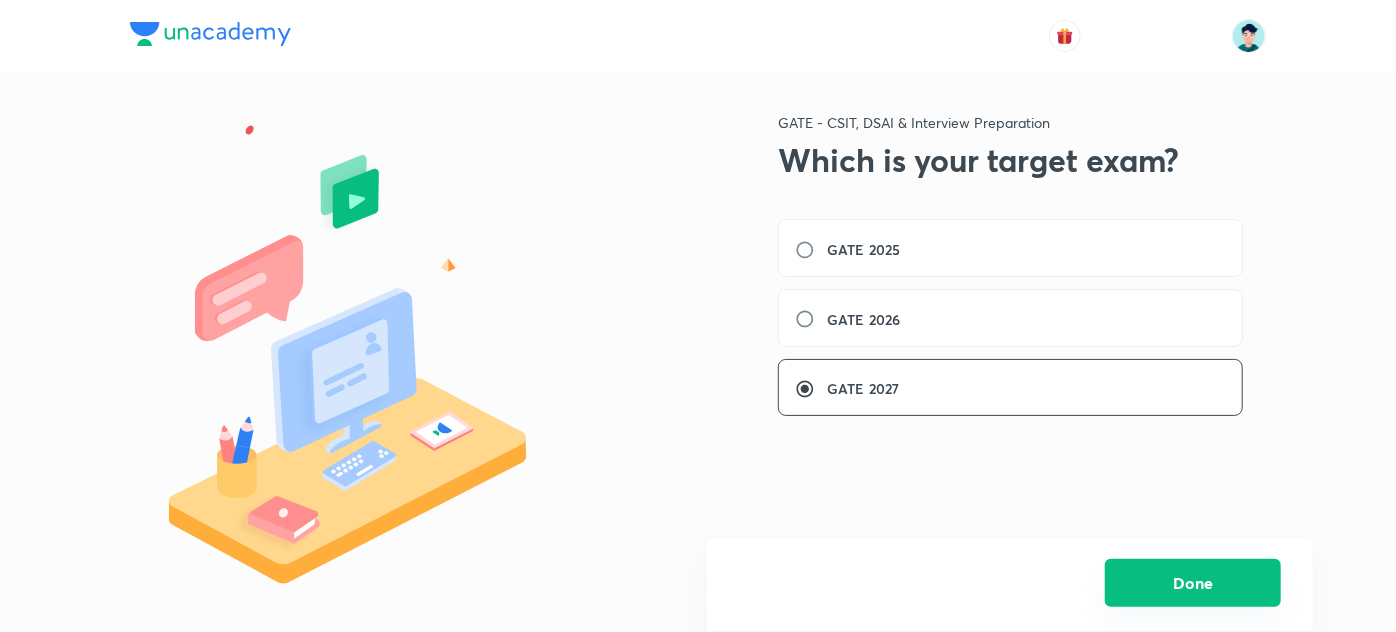 click on "Done" at bounding box center [1193, 583] 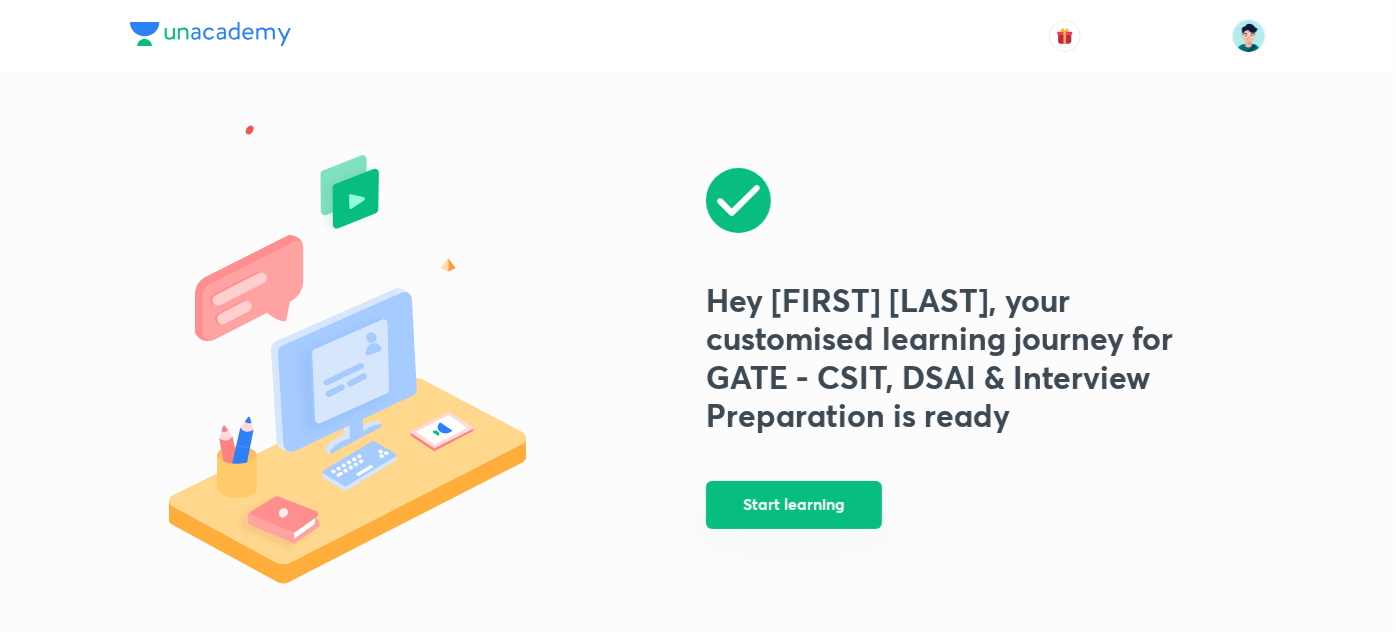 click on "Start learning" at bounding box center (794, 505) 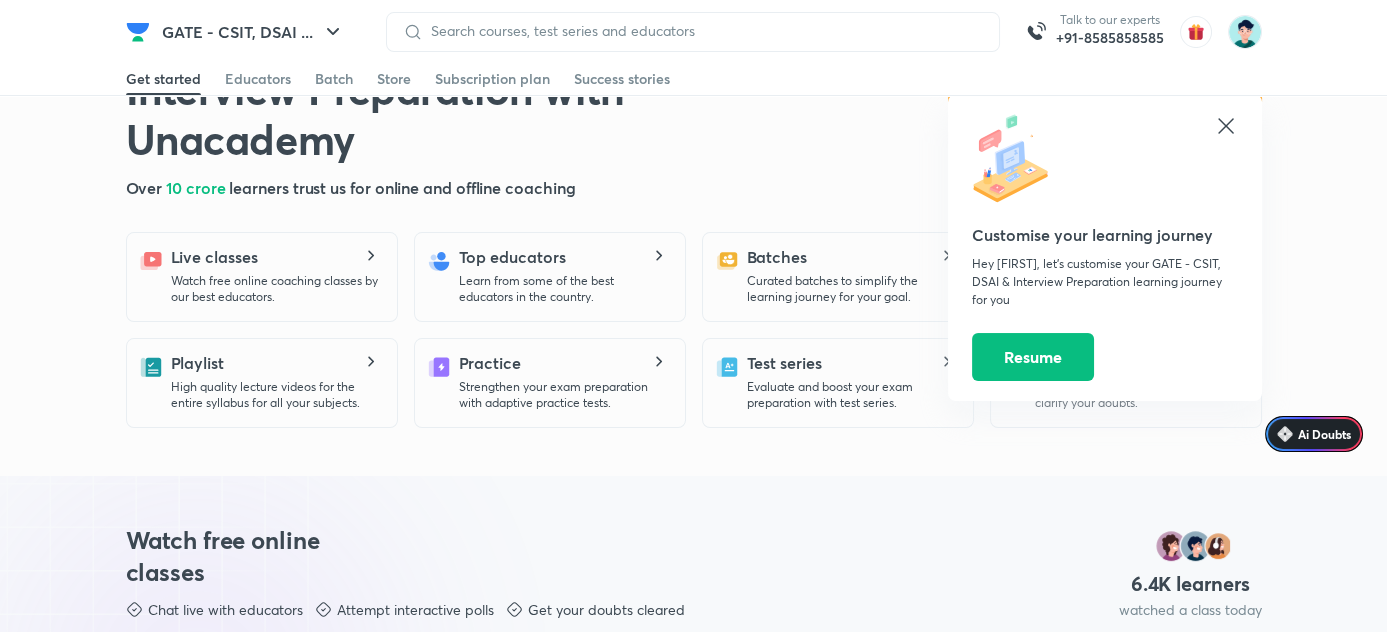 scroll, scrollTop: 454, scrollLeft: 0, axis: vertical 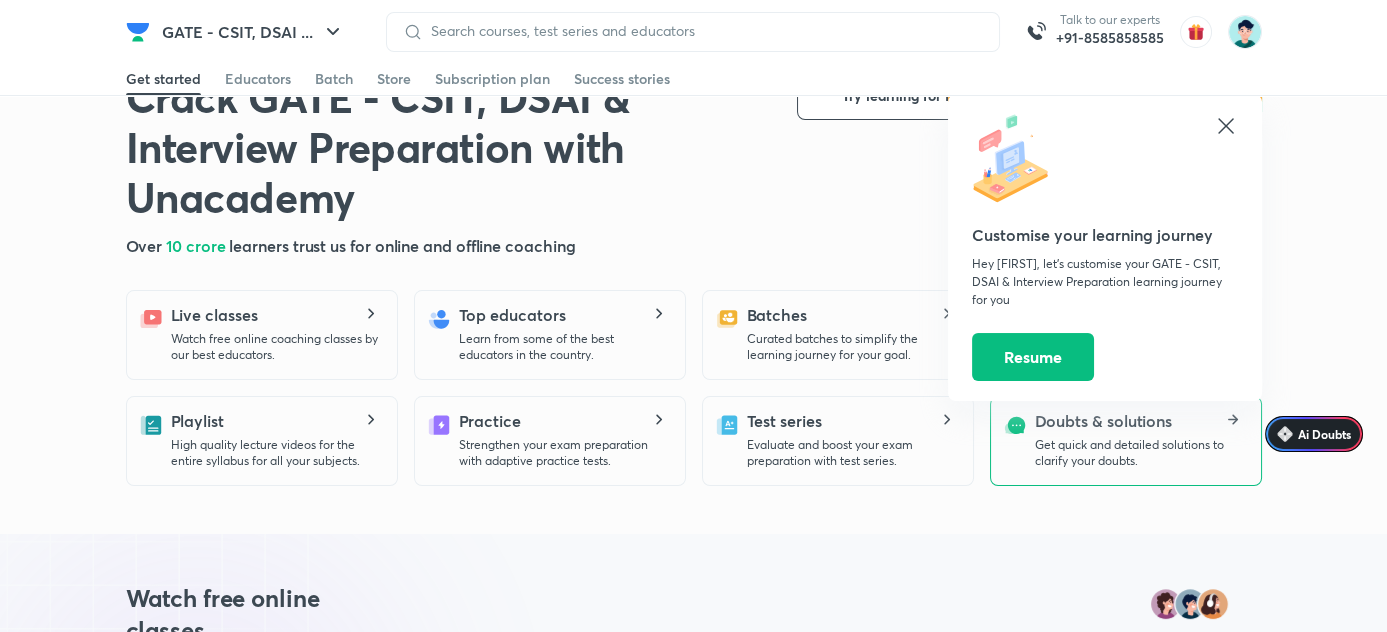 click on "Get quick and detailed solutions to clarify your doubts." at bounding box center (1140, 453) 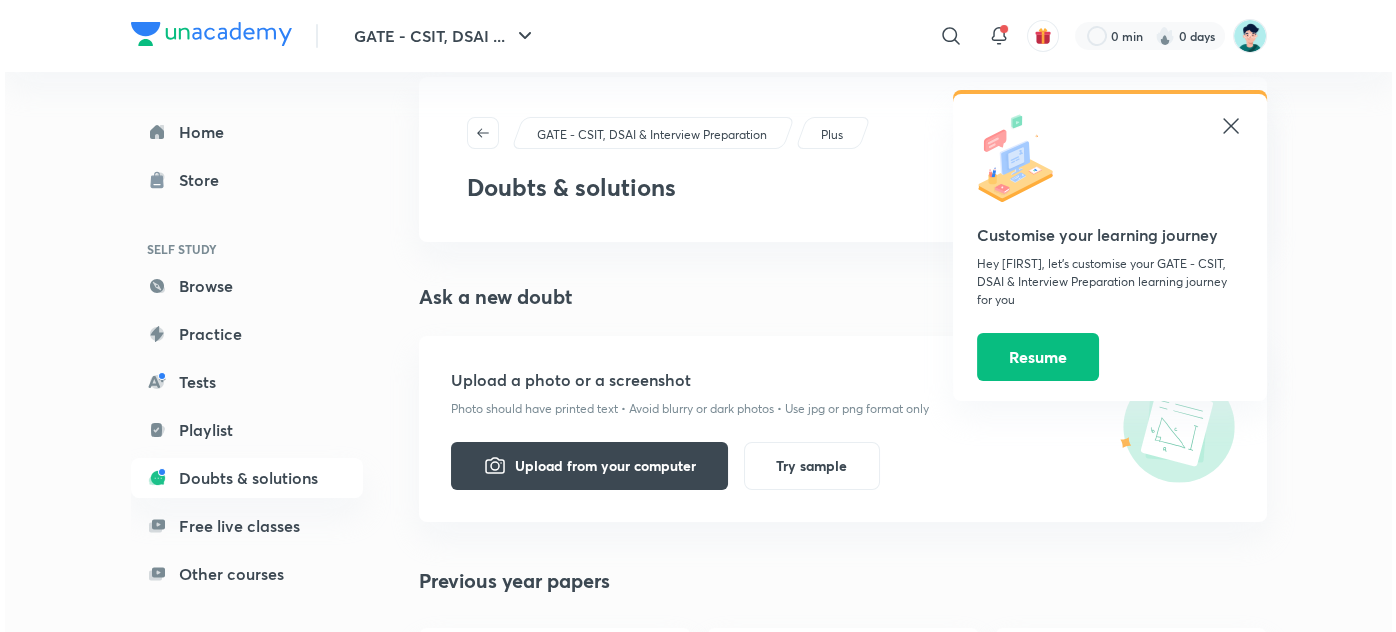 scroll, scrollTop: 0, scrollLeft: 0, axis: both 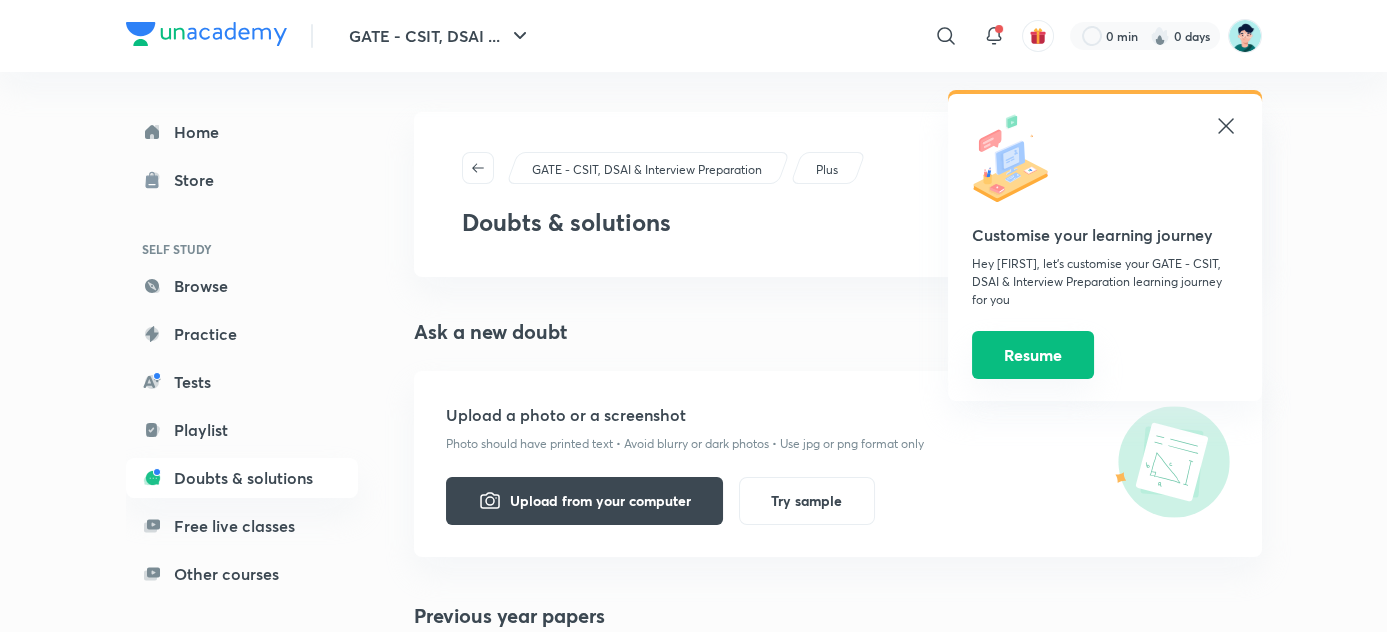 click on "Resume" at bounding box center [1033, 355] 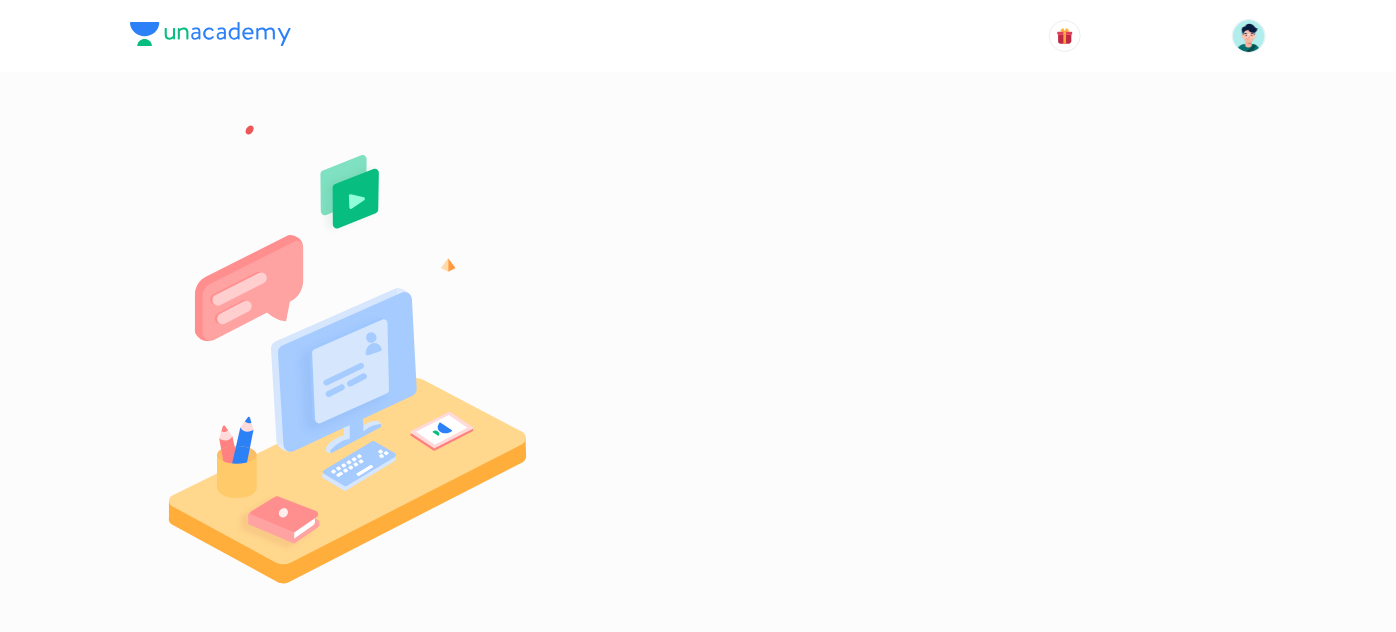click at bounding box center [698, 36] 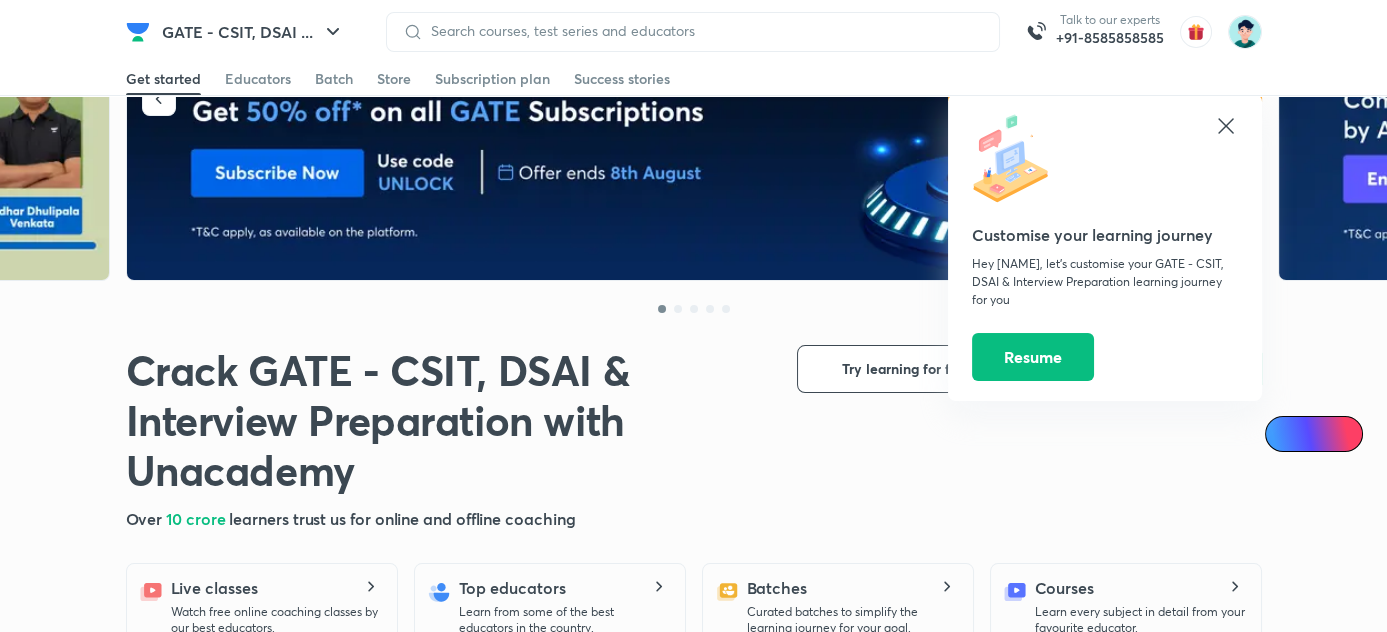 scroll, scrollTop: 181, scrollLeft: 0, axis: vertical 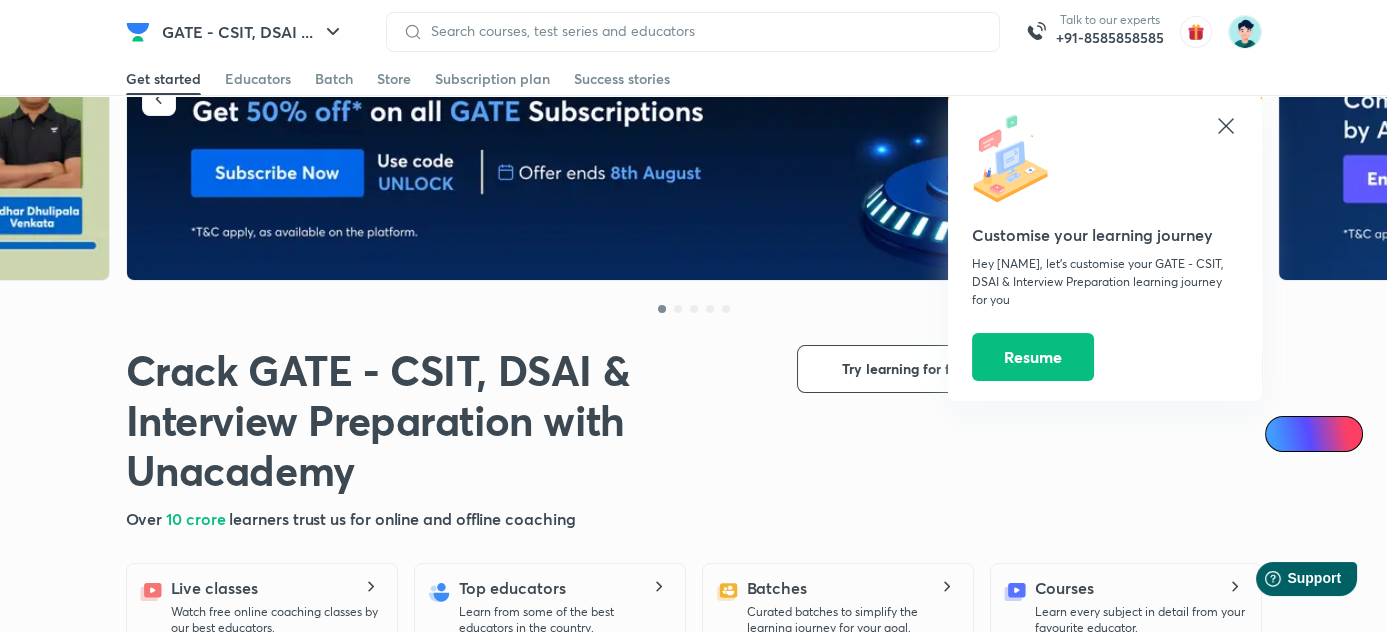 click 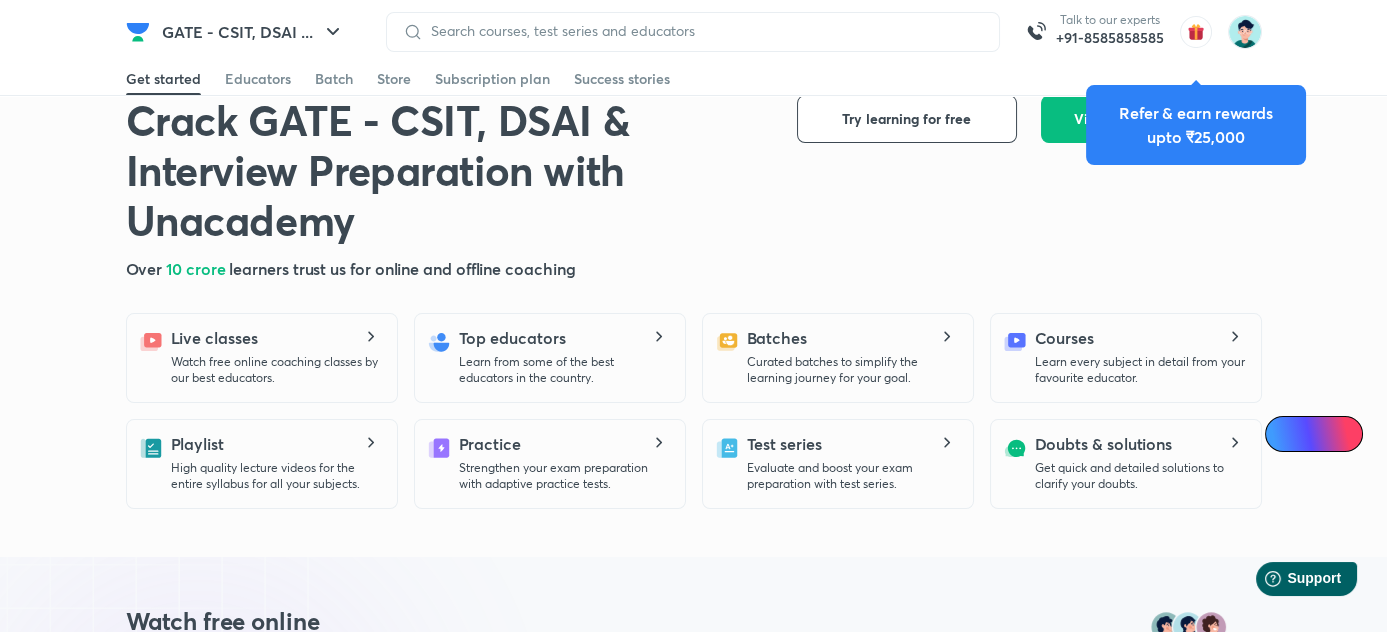 scroll, scrollTop: 454, scrollLeft: 0, axis: vertical 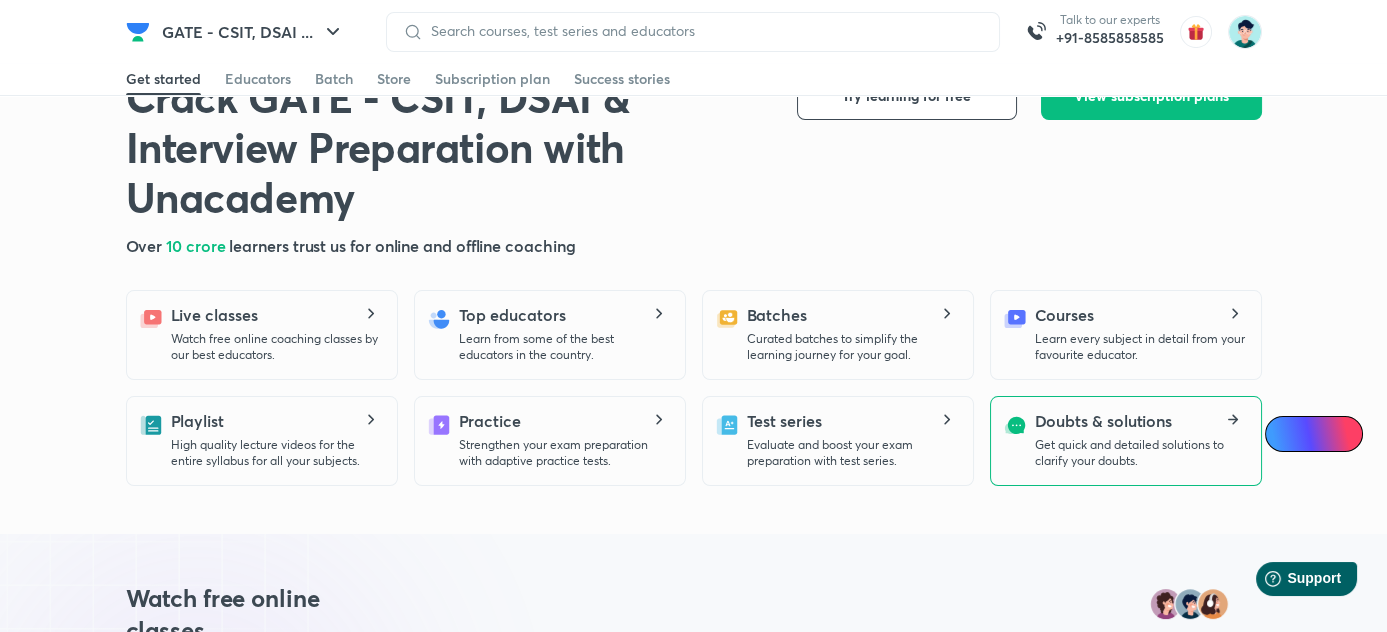 click on "Doubts & solutions" at bounding box center [1104, 421] 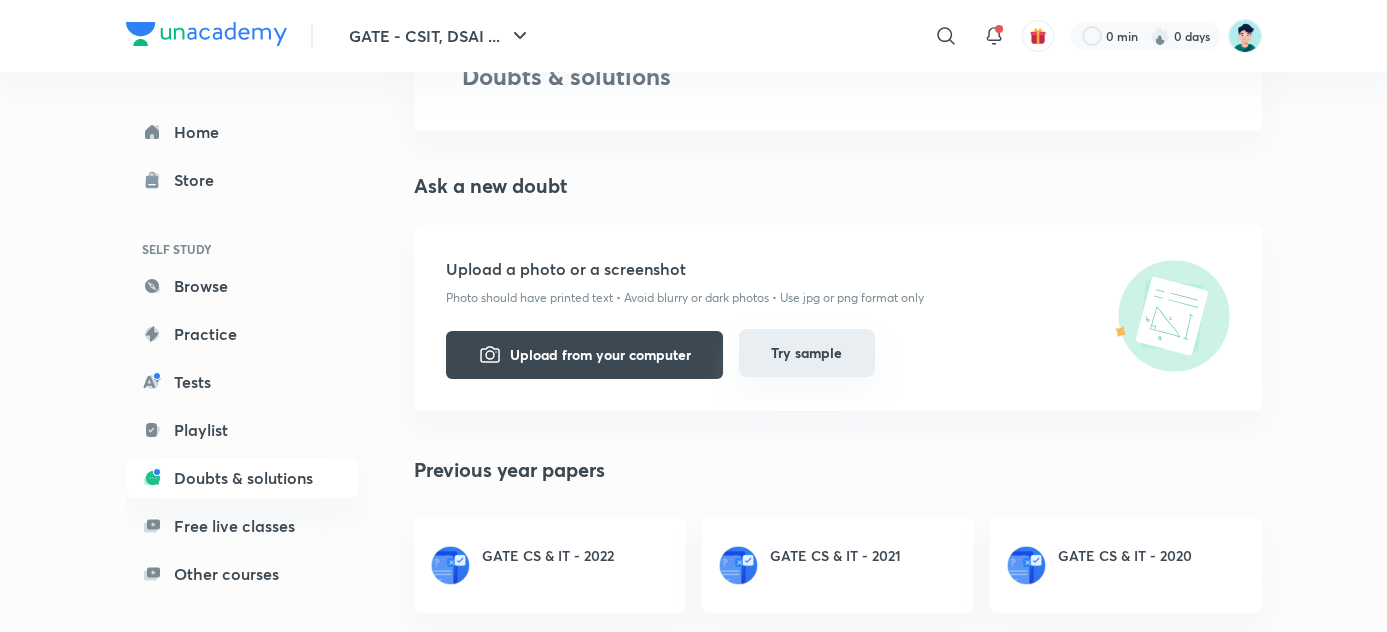 scroll, scrollTop: 162, scrollLeft: 0, axis: vertical 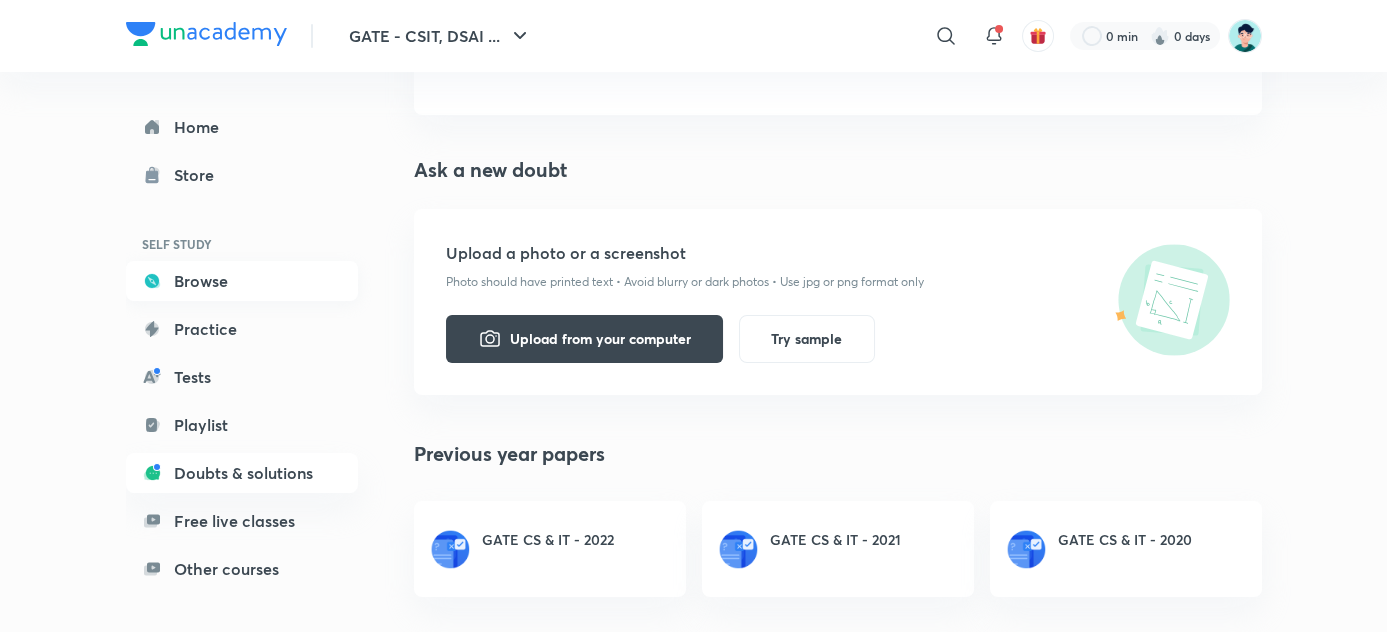 click on "Browse" at bounding box center [242, 281] 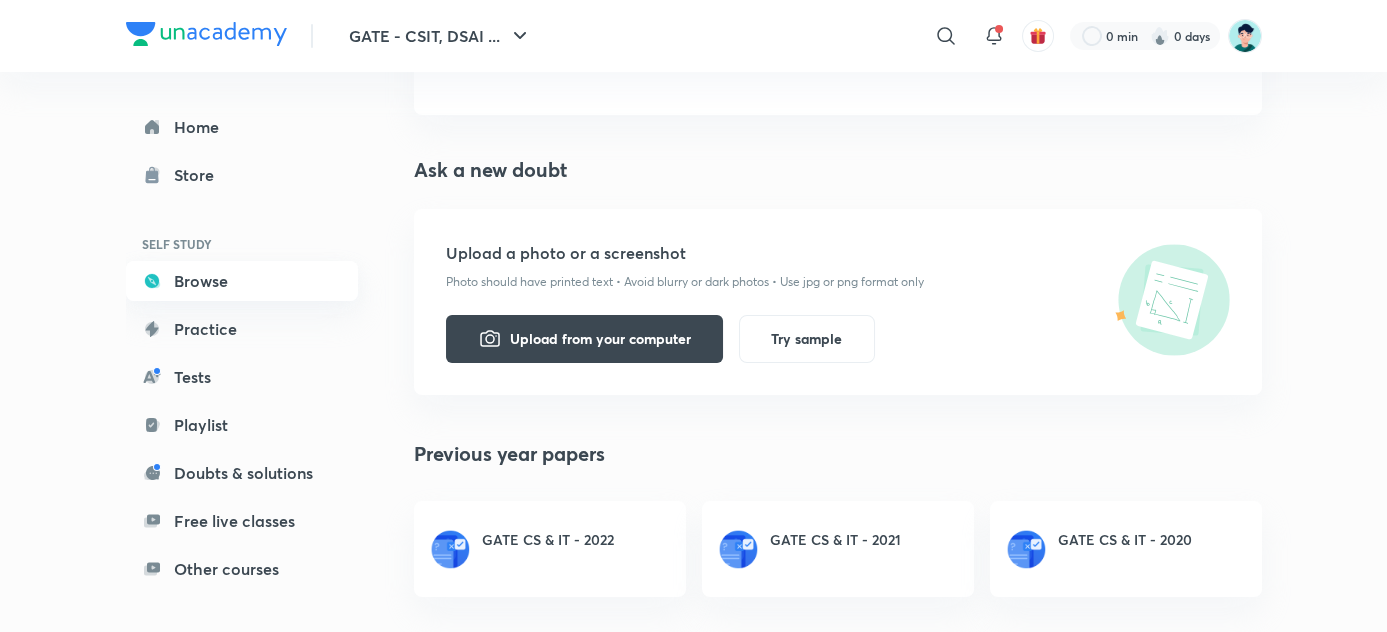 scroll, scrollTop: 0, scrollLeft: 0, axis: both 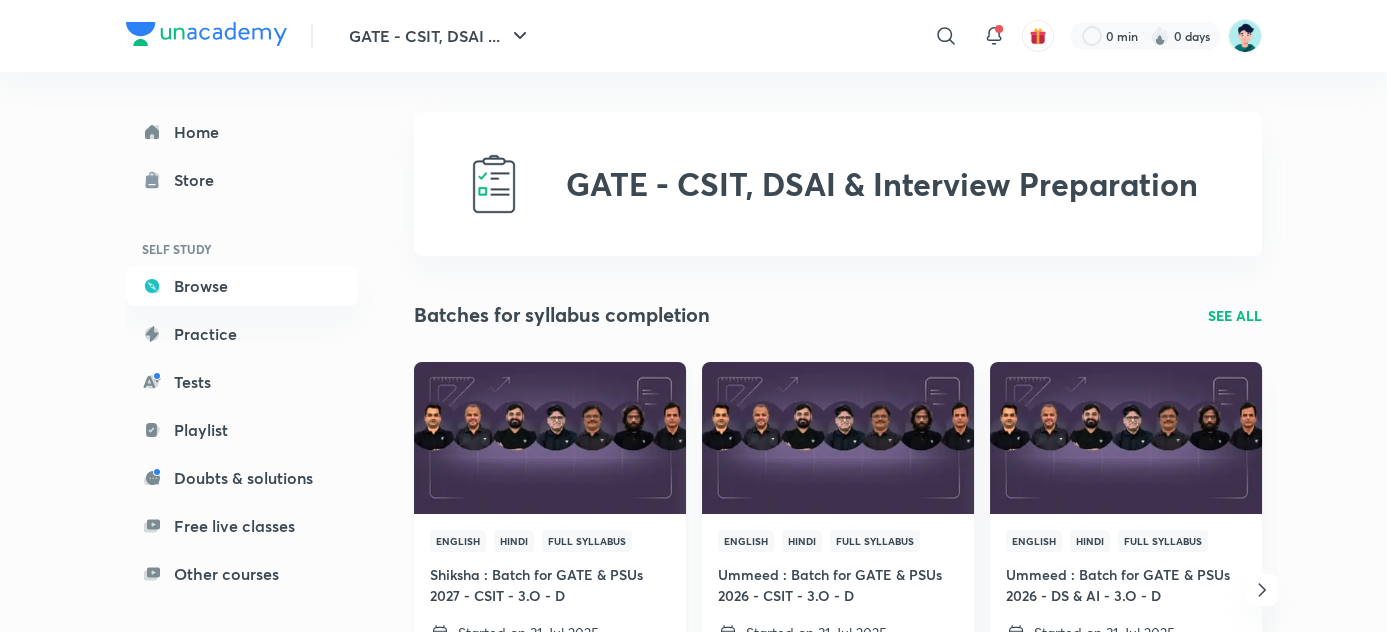 click at bounding box center (549, 437) 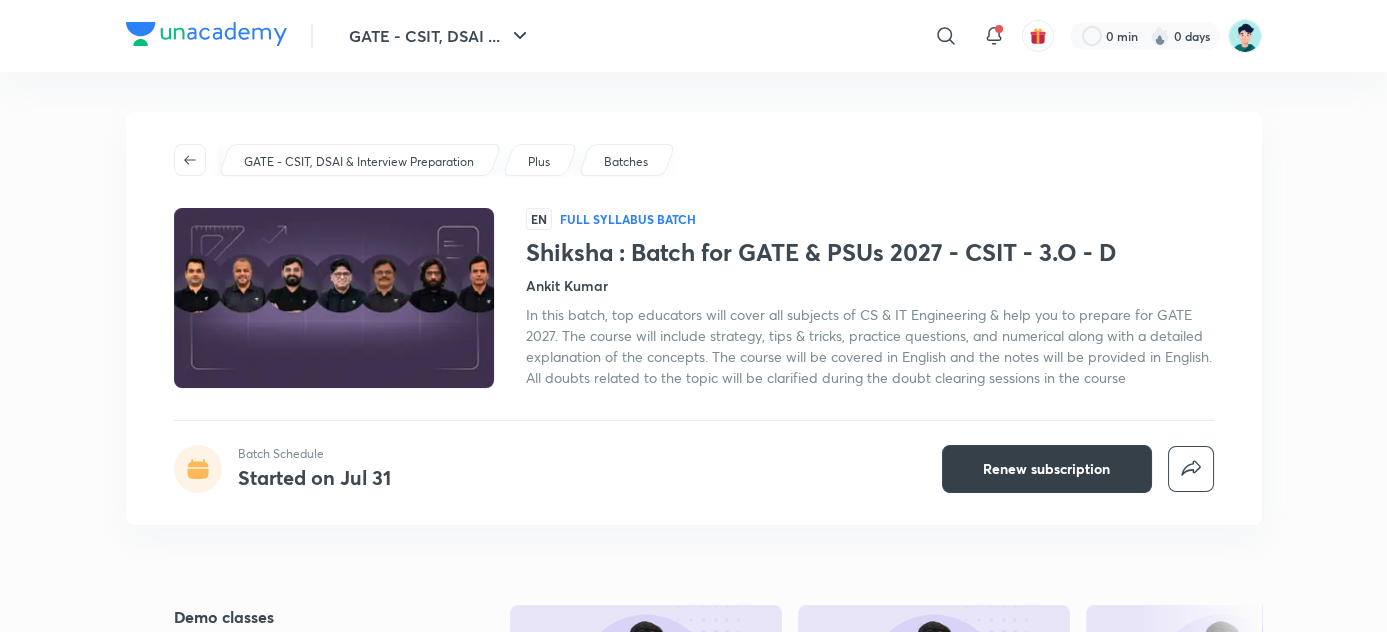 click on "Renew subscription" at bounding box center [1046, 469] 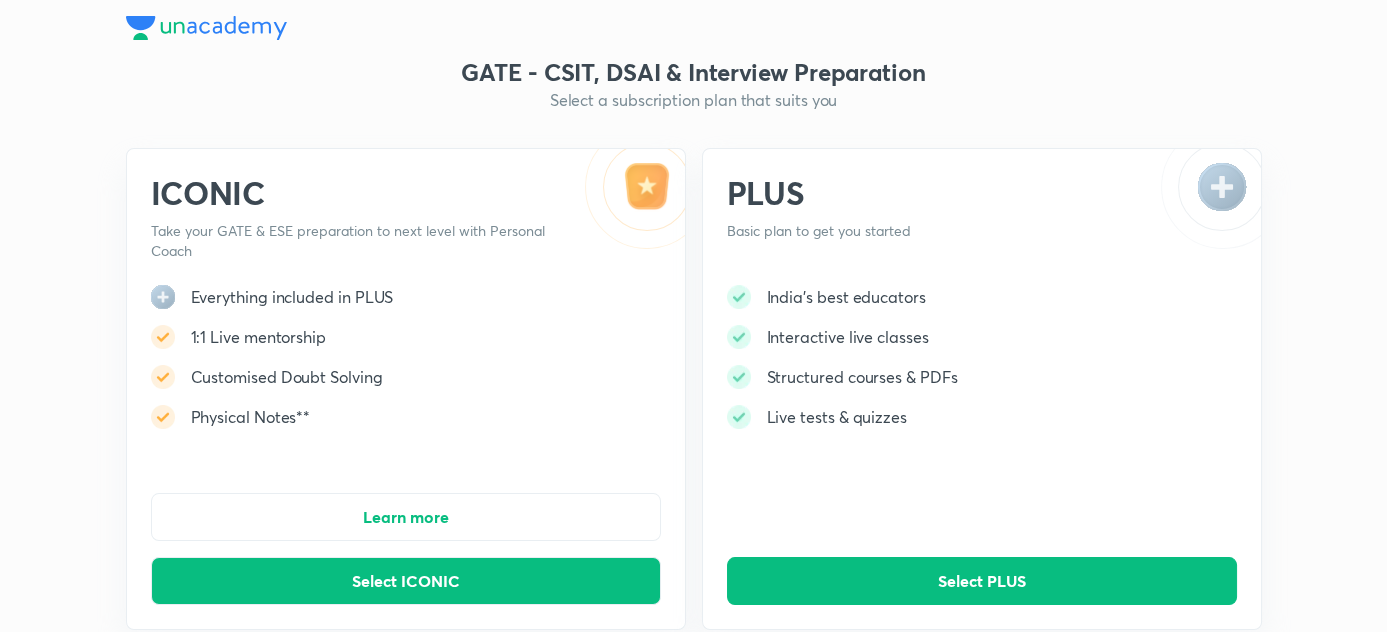click on "GATE - CSIT, DSAI & Interview Preparation" at bounding box center [694, 72] 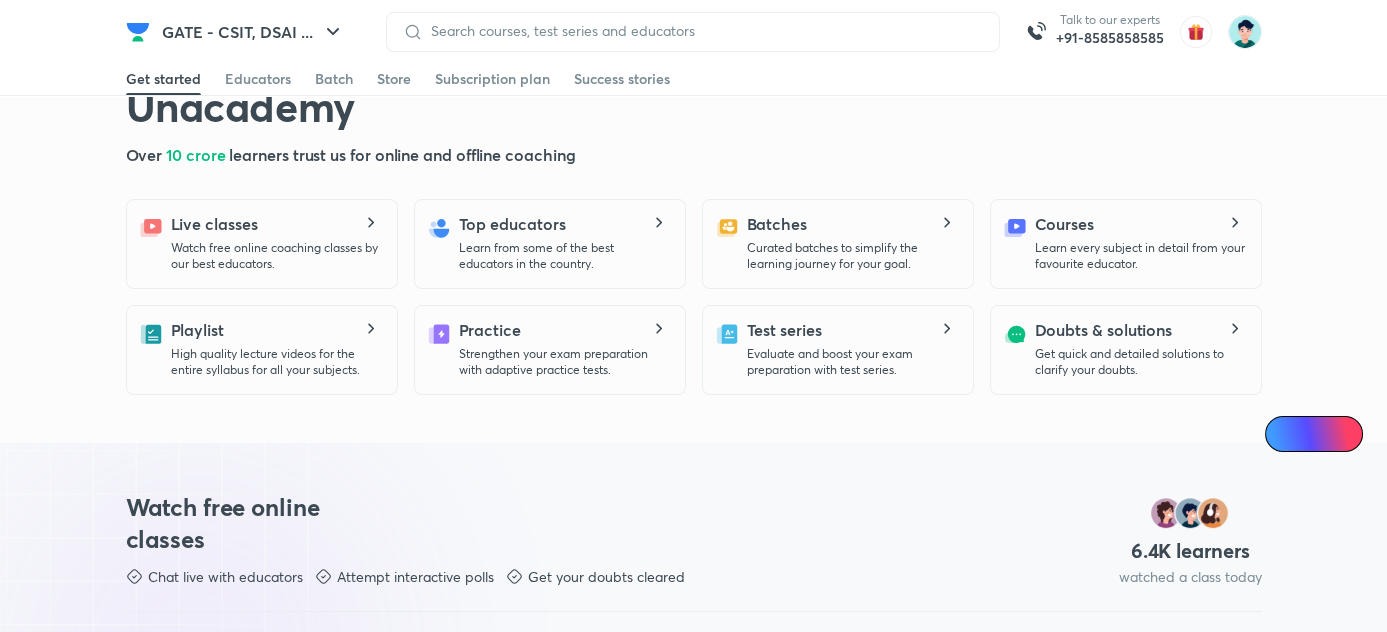 scroll, scrollTop: 545, scrollLeft: 0, axis: vertical 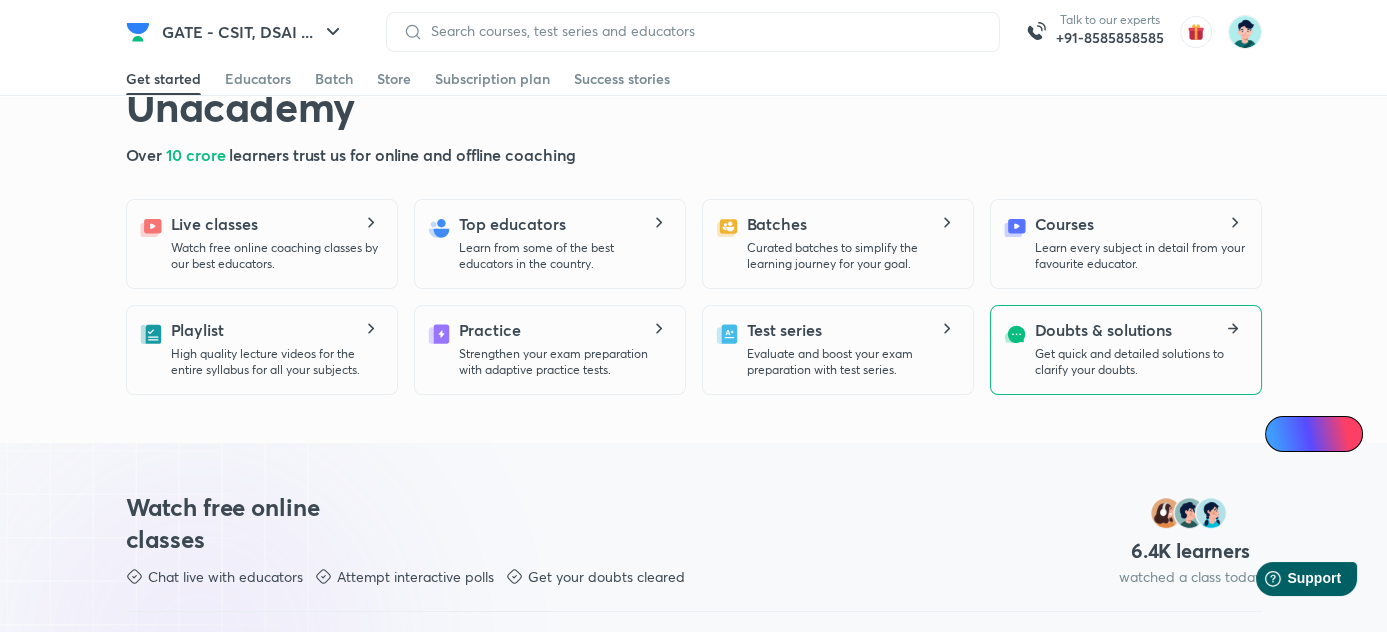 click on "Doubts & solutions" at bounding box center [1104, 330] 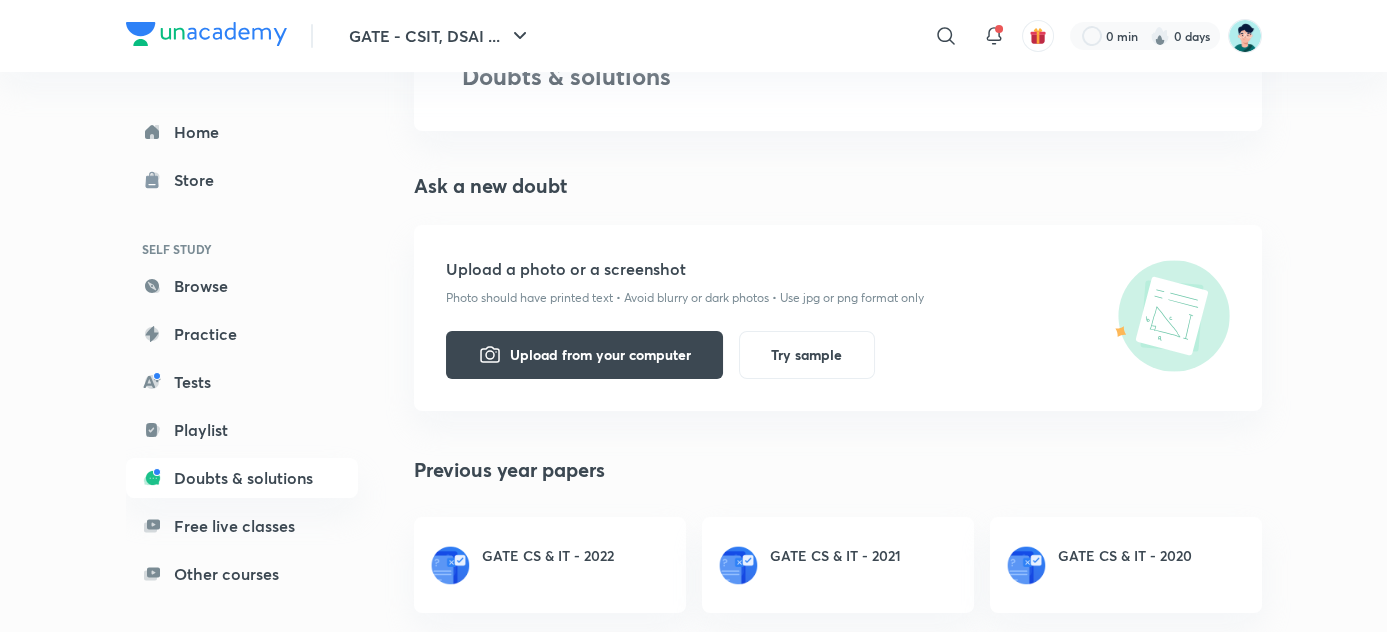 scroll, scrollTop: 162, scrollLeft: 0, axis: vertical 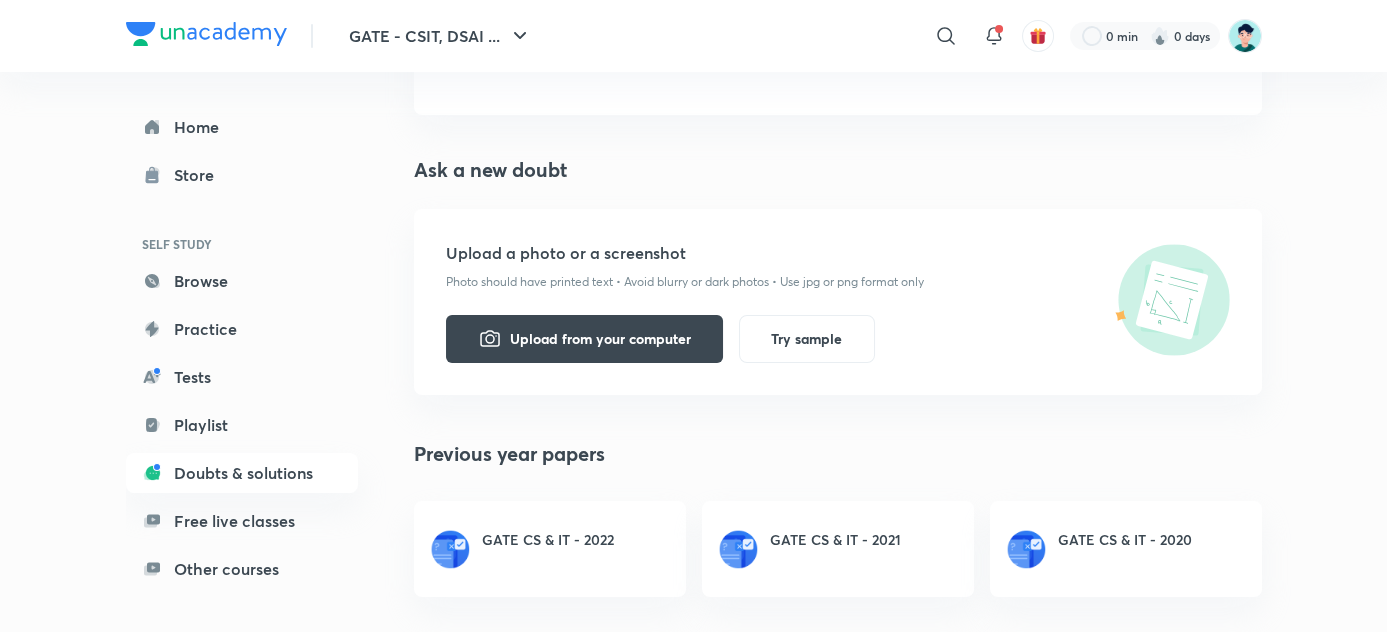 click on "GATE CS & IT - 2021" at bounding box center (838, 549) 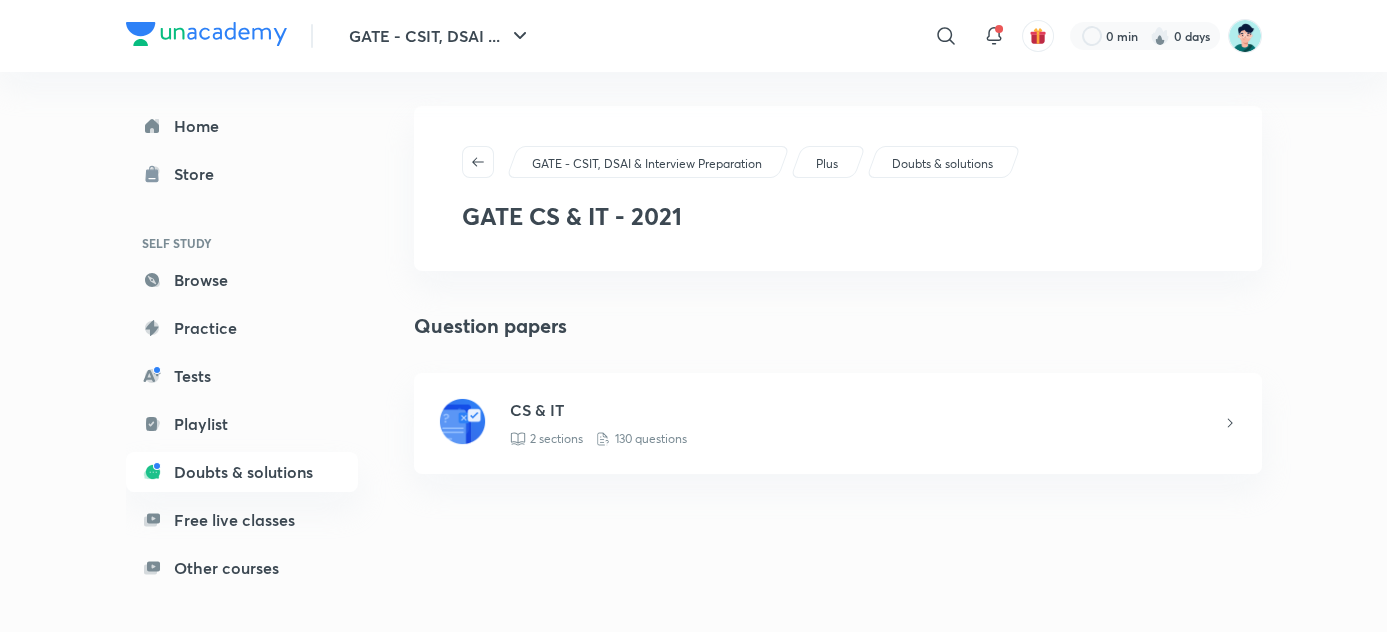 scroll, scrollTop: 0, scrollLeft: 0, axis: both 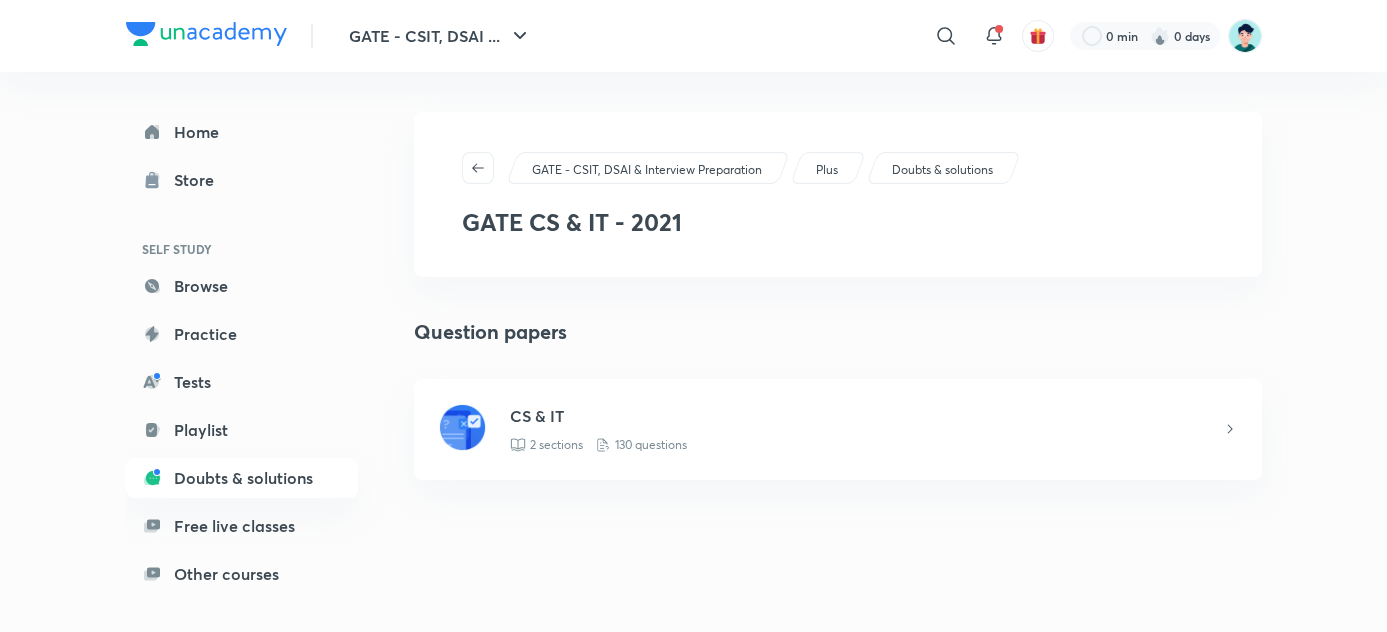 click on "CS & IT" at bounding box center (866, 416) 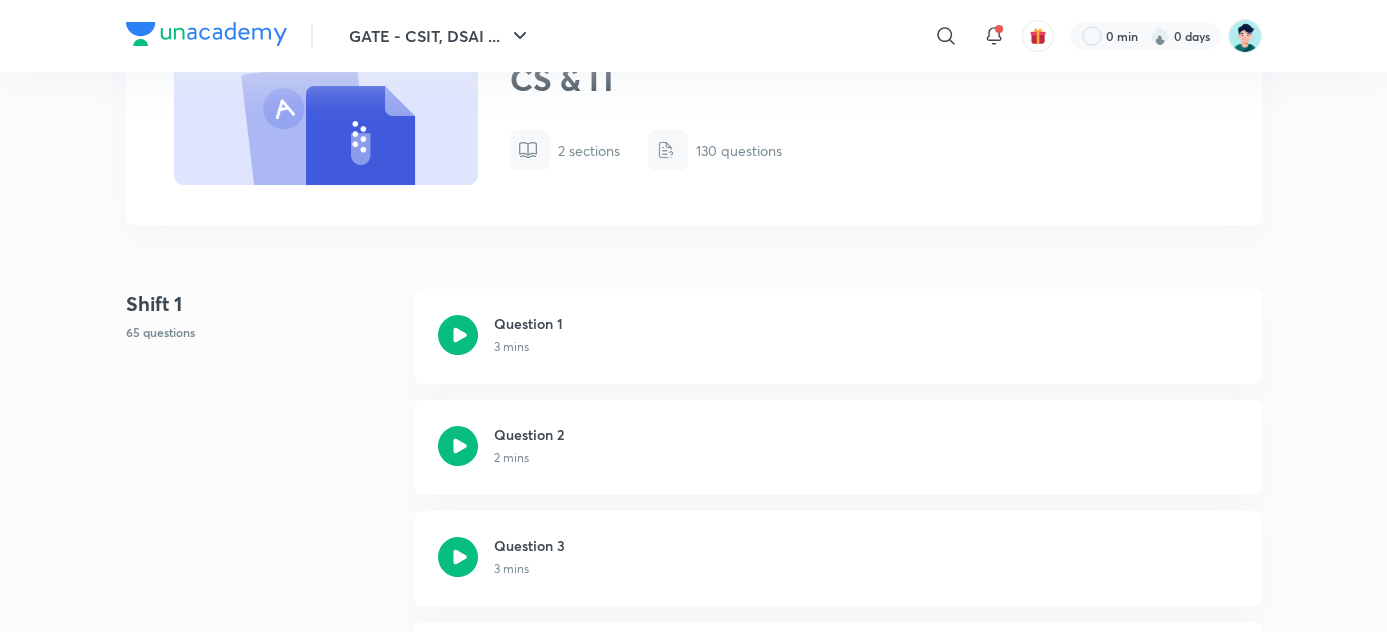 scroll, scrollTop: 181, scrollLeft: 0, axis: vertical 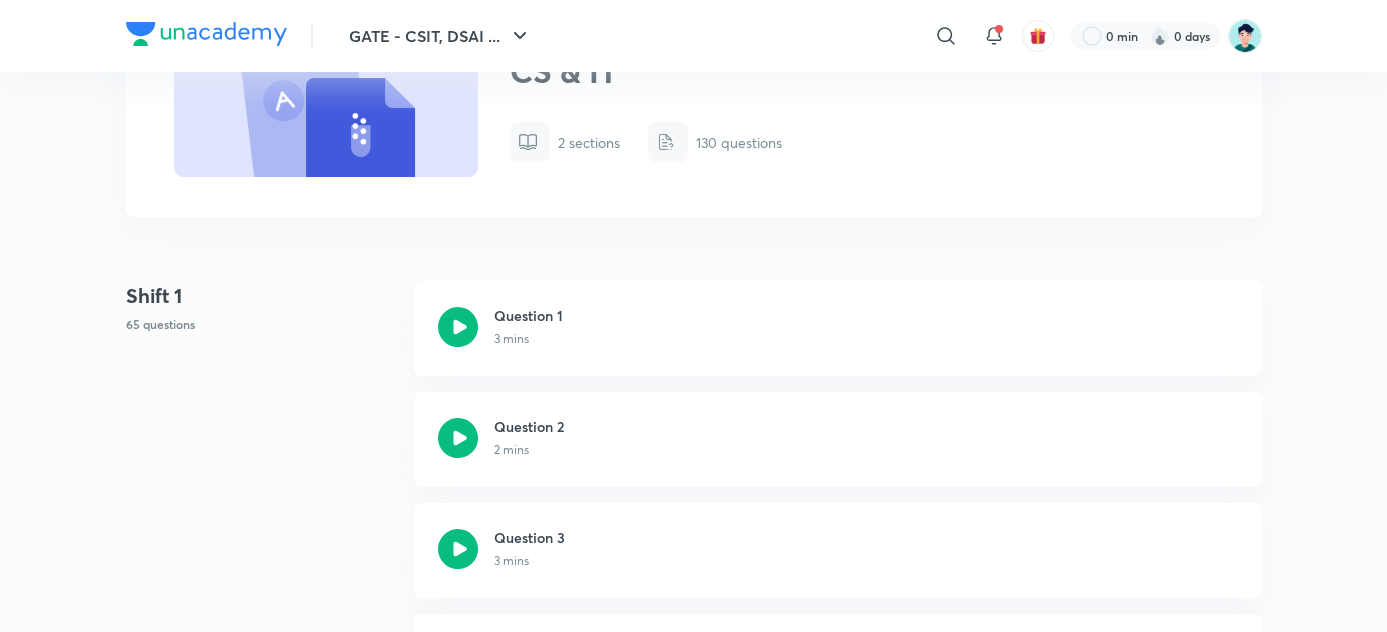 click on "3 mins" at bounding box center [528, 339] 